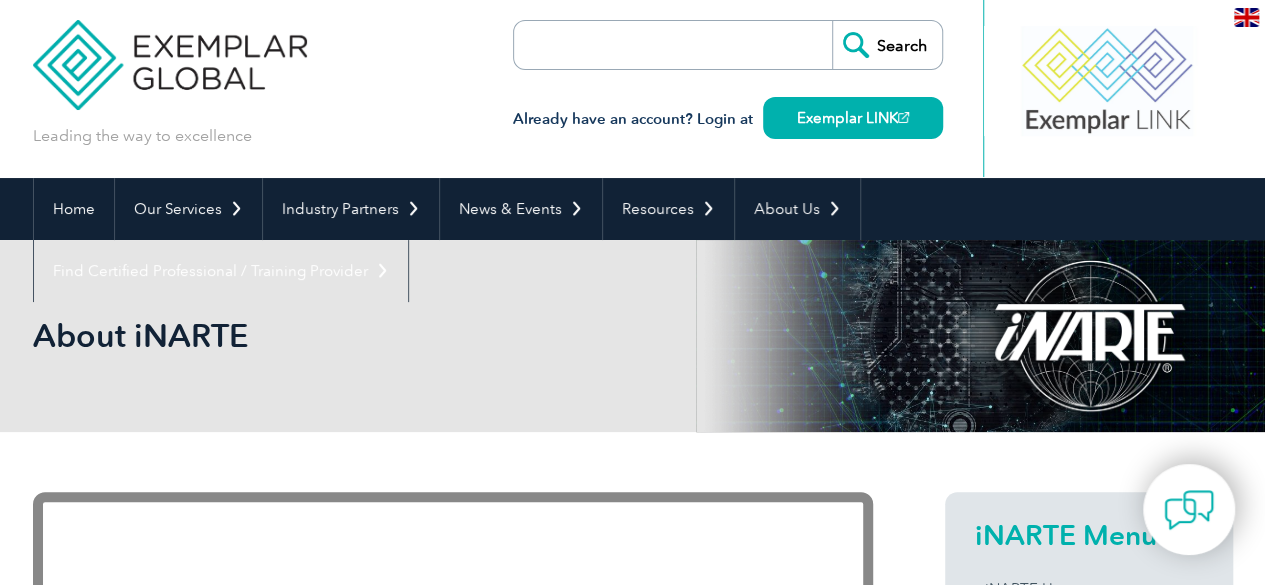 scroll, scrollTop: 0, scrollLeft: 0, axis: both 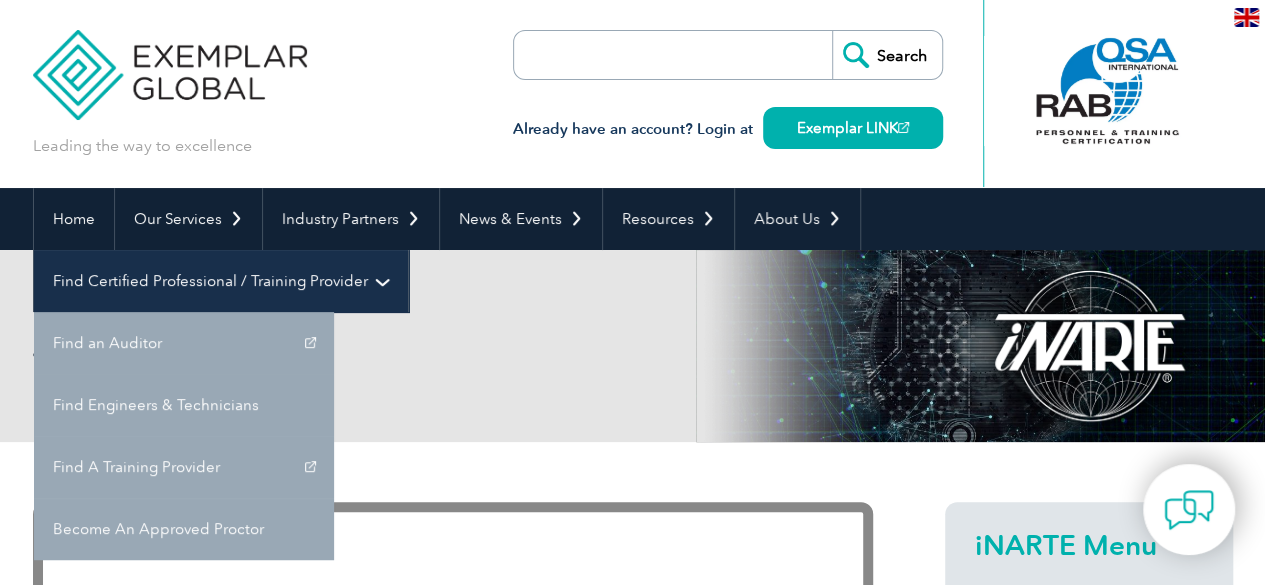 click on "Find Certified Professional / Training Provider" at bounding box center [221, 281] 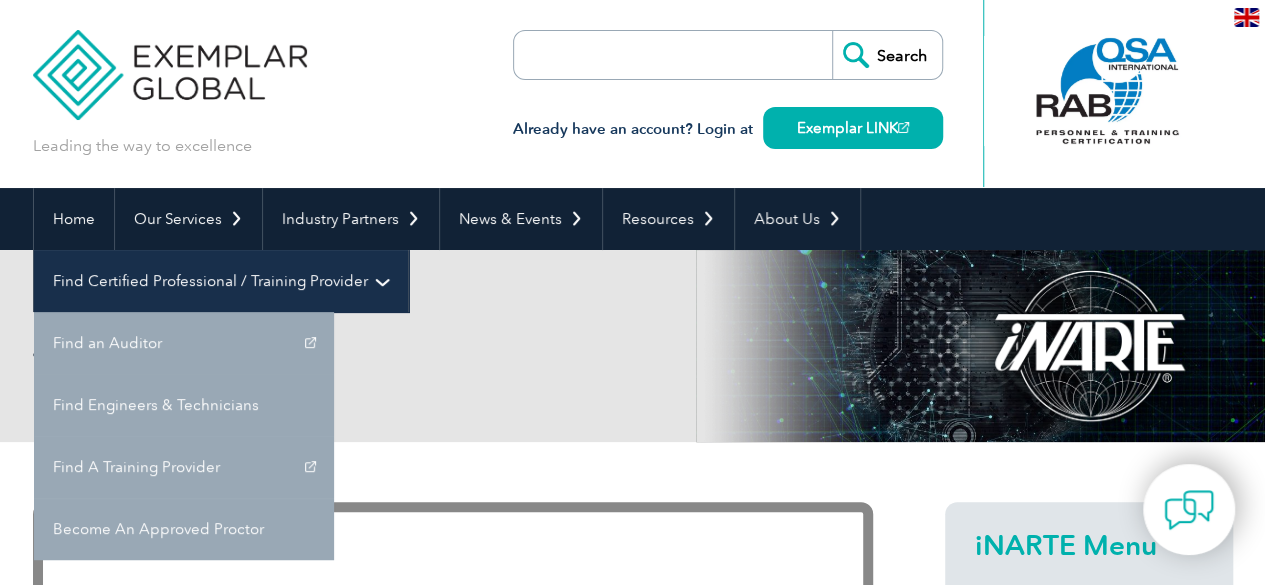 click on "Find Certified Professional / Training Provider" at bounding box center [221, 281] 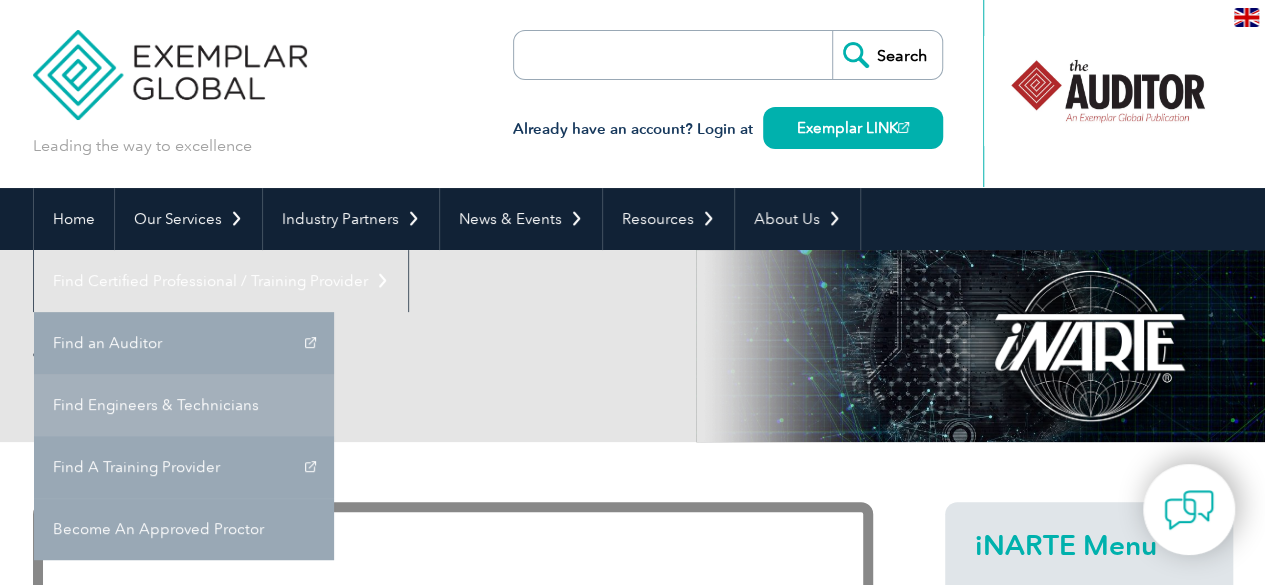 click on "Find Engineers & Technicians" at bounding box center [184, 405] 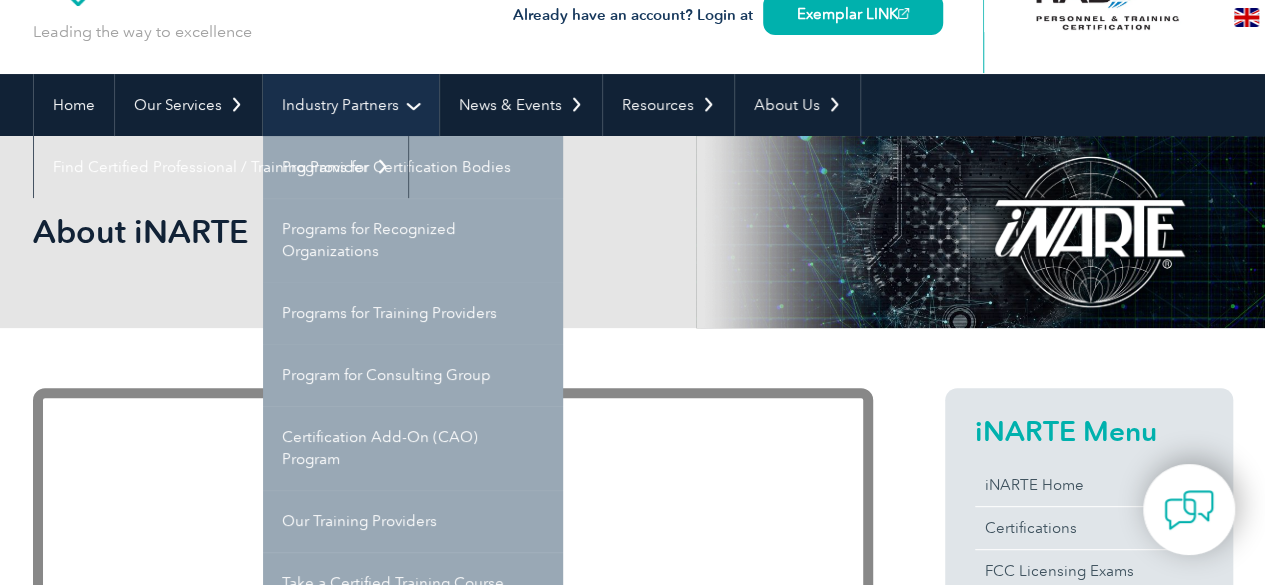 scroll, scrollTop: 200, scrollLeft: 0, axis: vertical 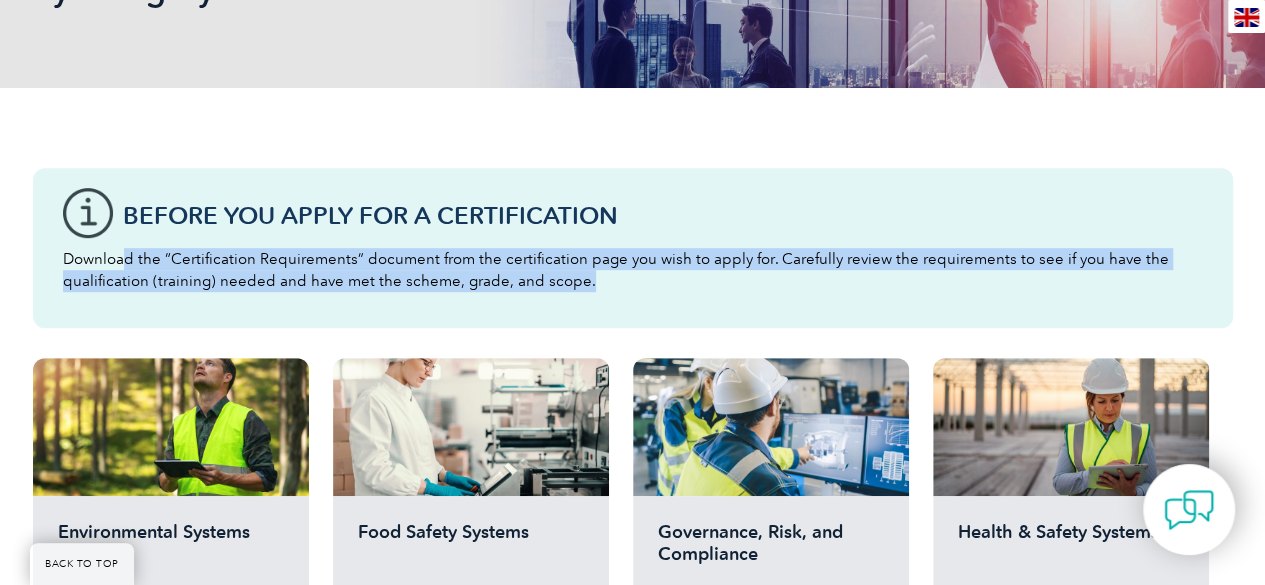 drag, startPoint x: 580, startPoint y: 283, endPoint x: 118, endPoint y: 267, distance: 462.27698 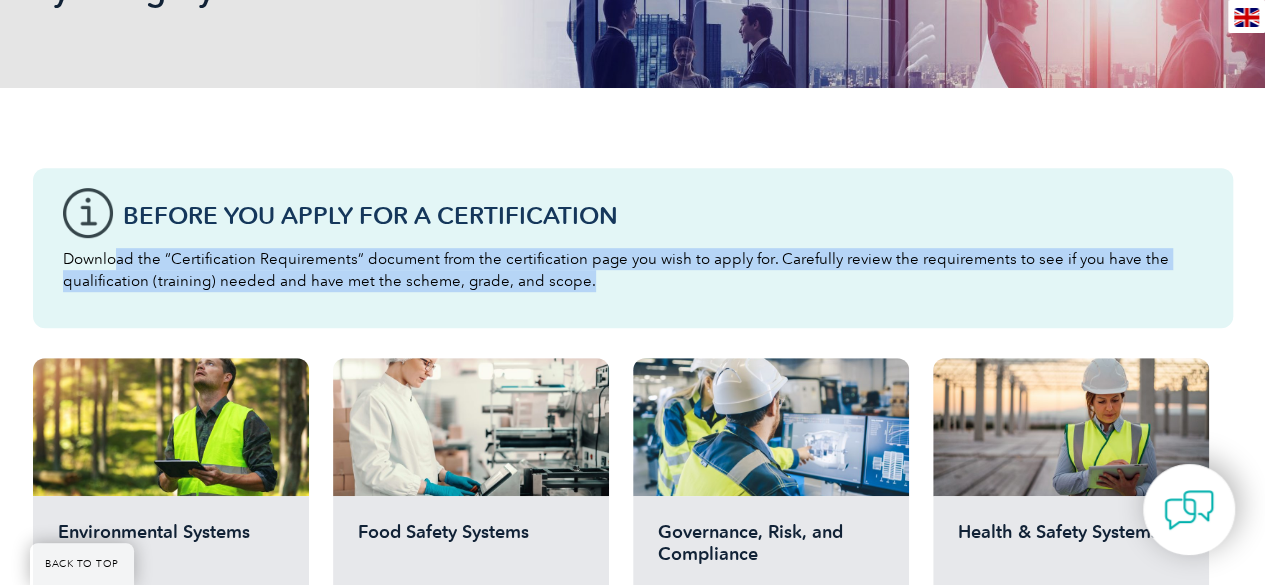 click on "Download the “Certification Requirements” document from the certification page you wish to apply for. Carefully review the requirements to see if you have the qualification (training) needed and have met the scheme, grade, and scope." at bounding box center (633, 270) 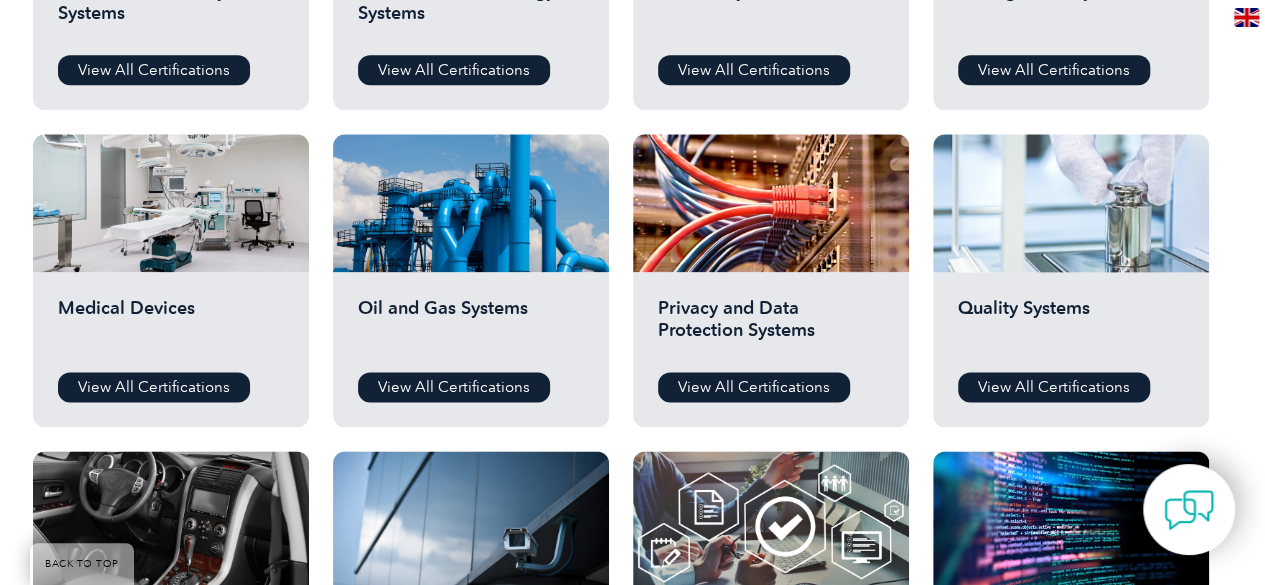 scroll, scrollTop: 1300, scrollLeft: 0, axis: vertical 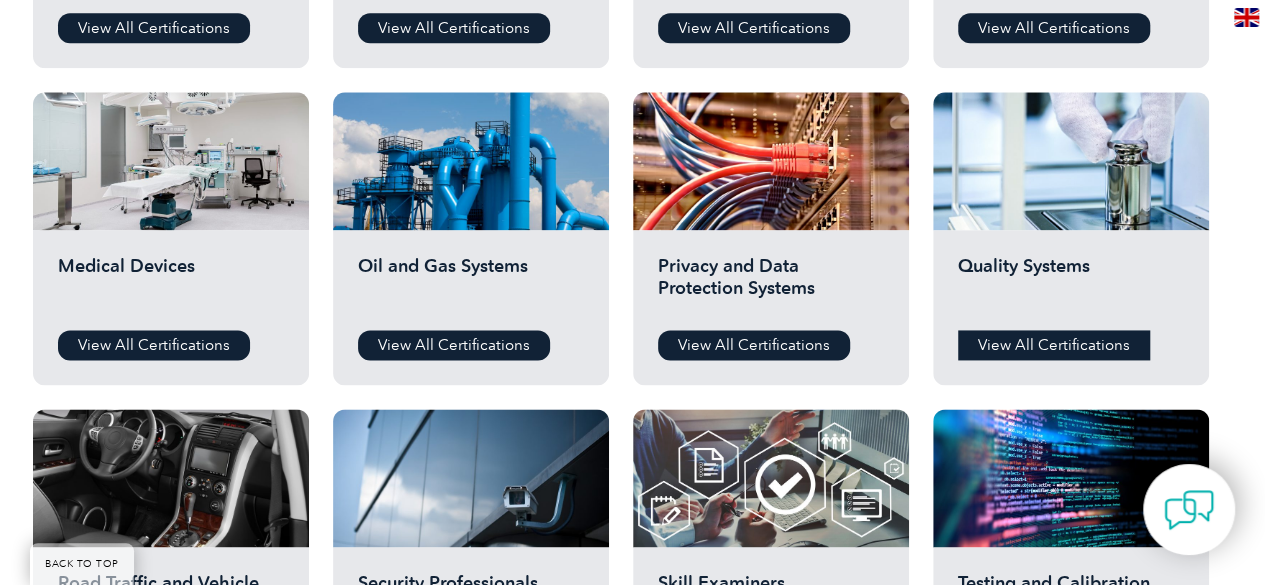 click on "View All Certifications" at bounding box center [1054, 345] 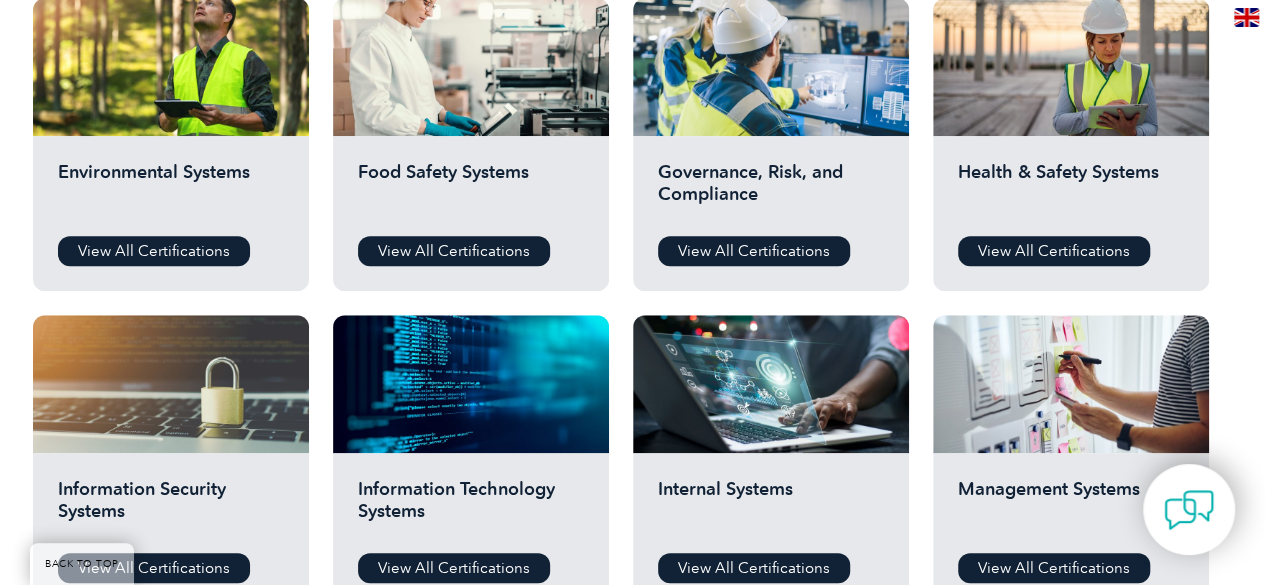 scroll, scrollTop: 800, scrollLeft: 0, axis: vertical 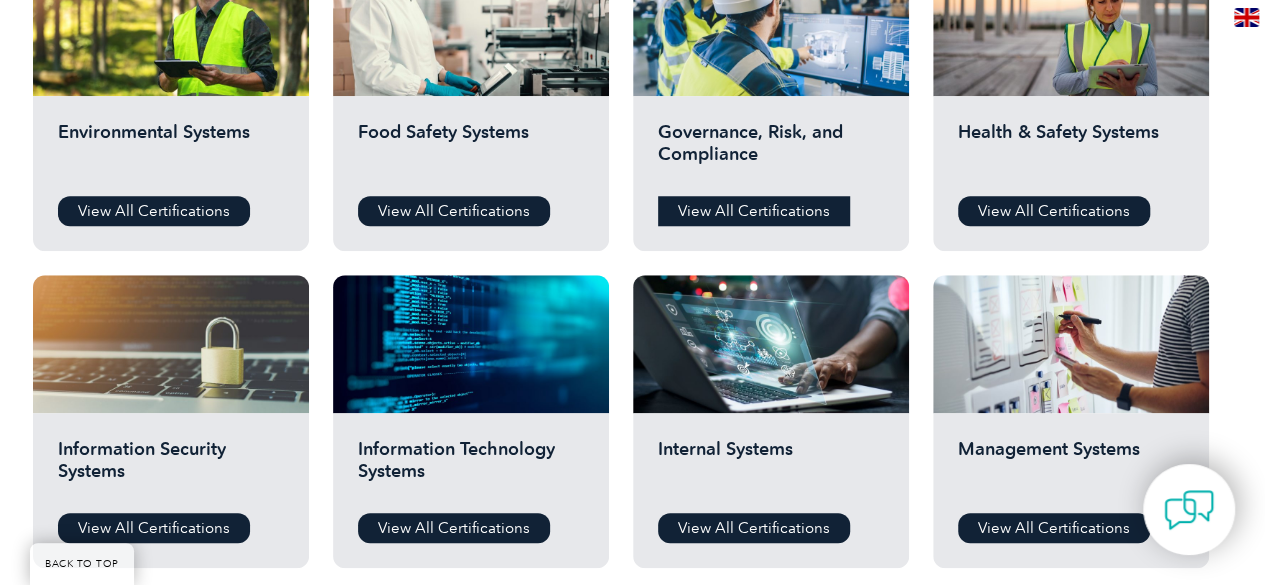 click on "View All Certifications" at bounding box center [754, 211] 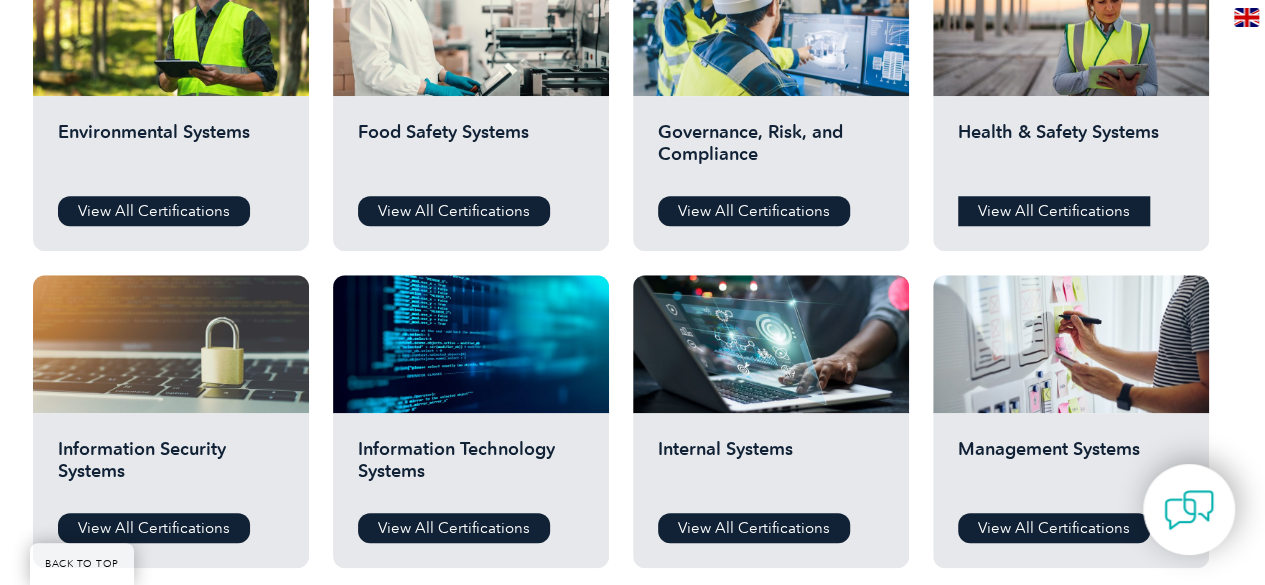 click on "View All Certifications" at bounding box center [1054, 211] 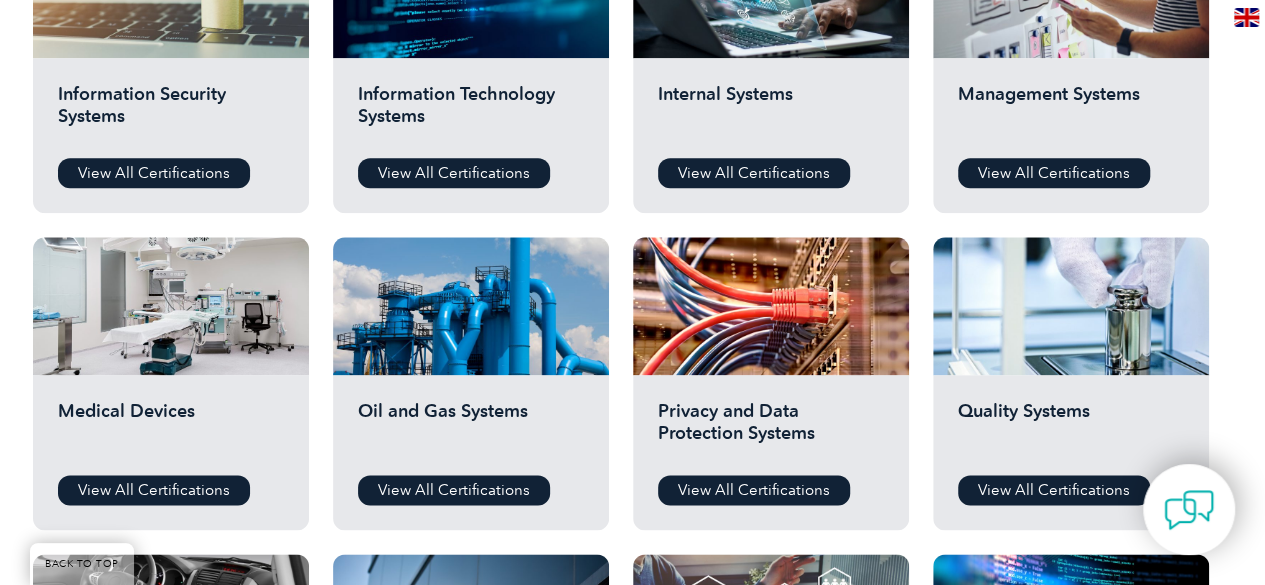 scroll, scrollTop: 1200, scrollLeft: 0, axis: vertical 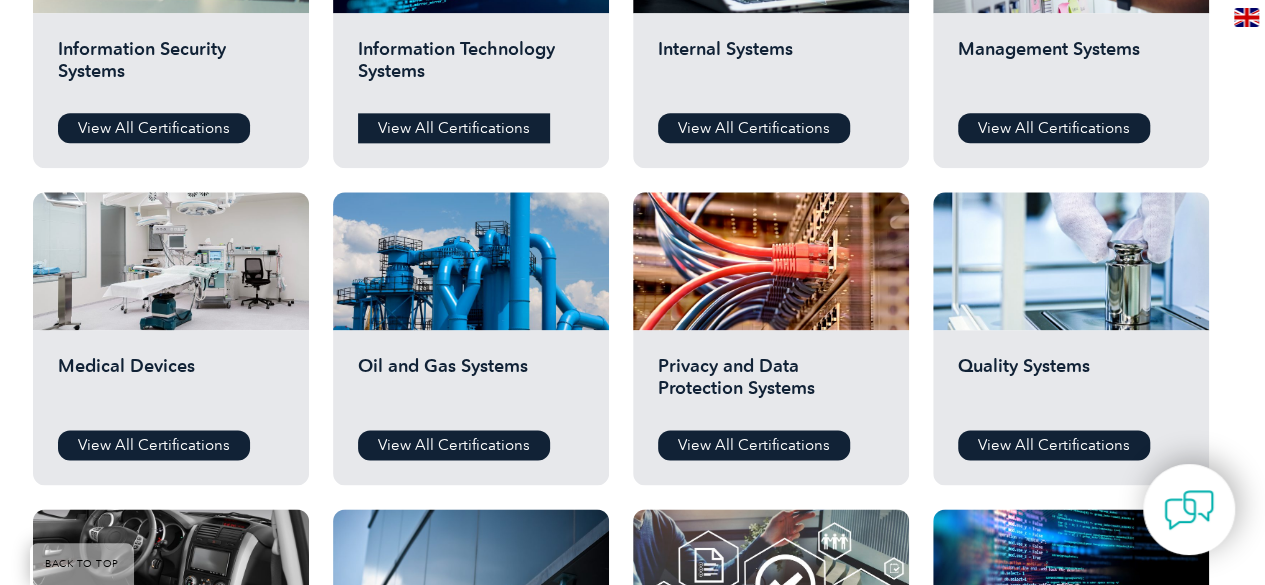 click on "View All Certifications" at bounding box center (454, 128) 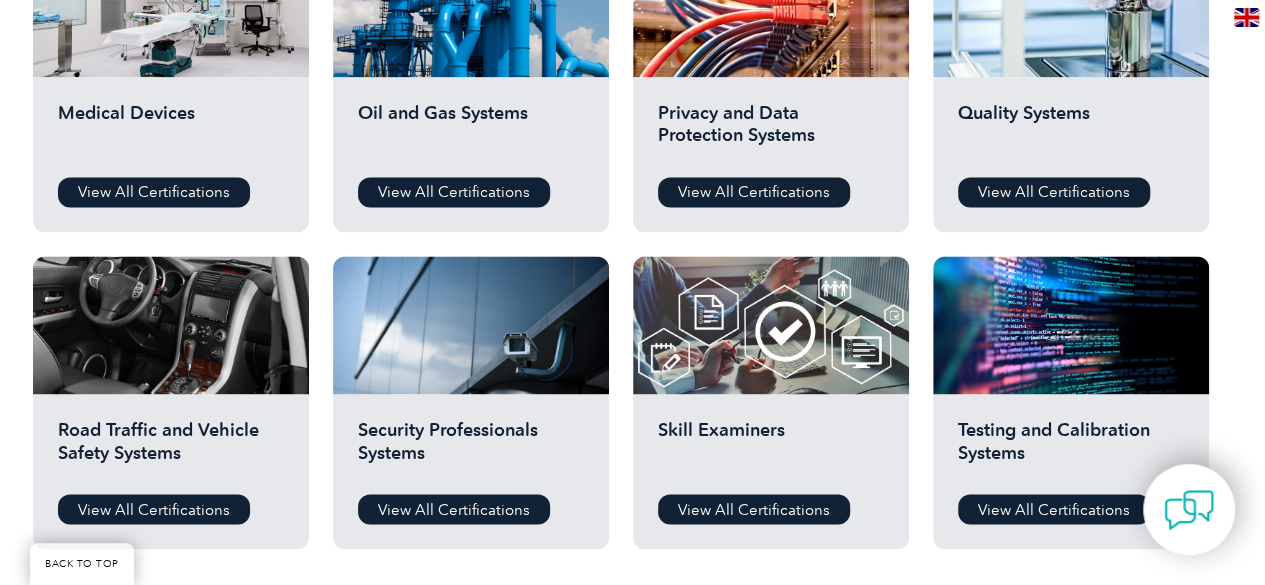 scroll, scrollTop: 1500, scrollLeft: 0, axis: vertical 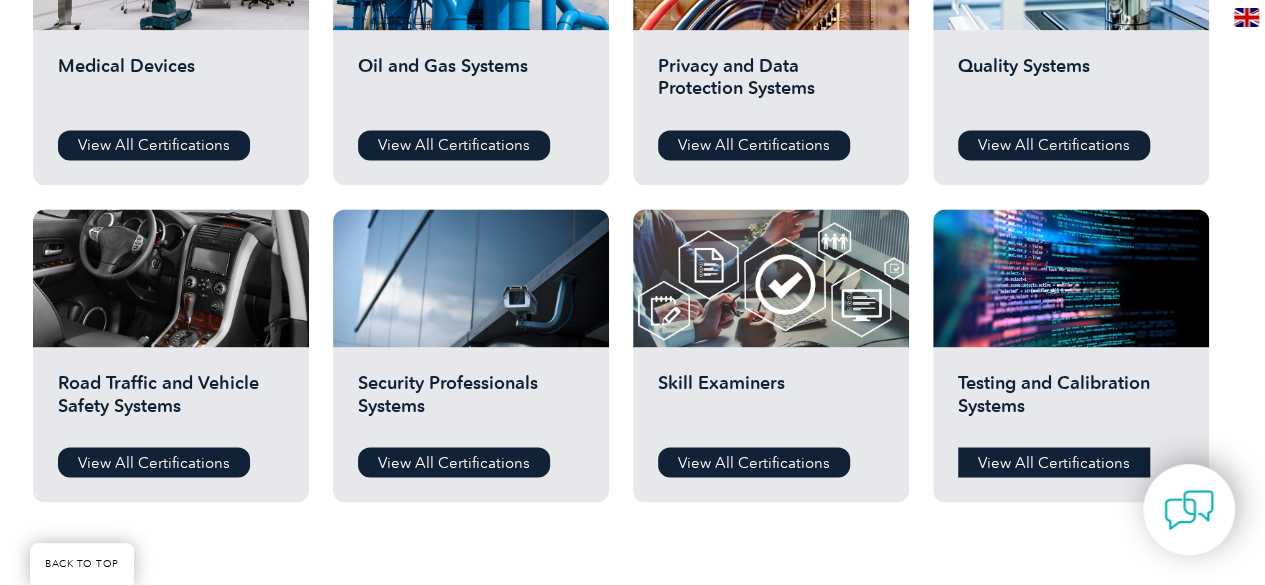 click on "View All Certifications" at bounding box center (1054, 462) 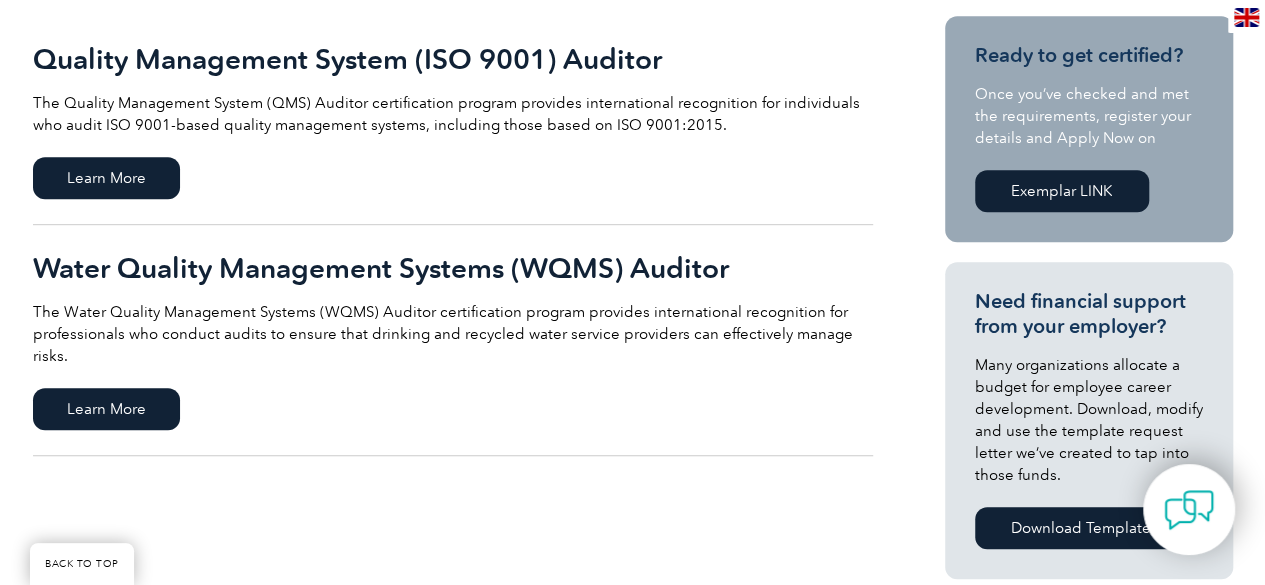 scroll, scrollTop: 500, scrollLeft: 0, axis: vertical 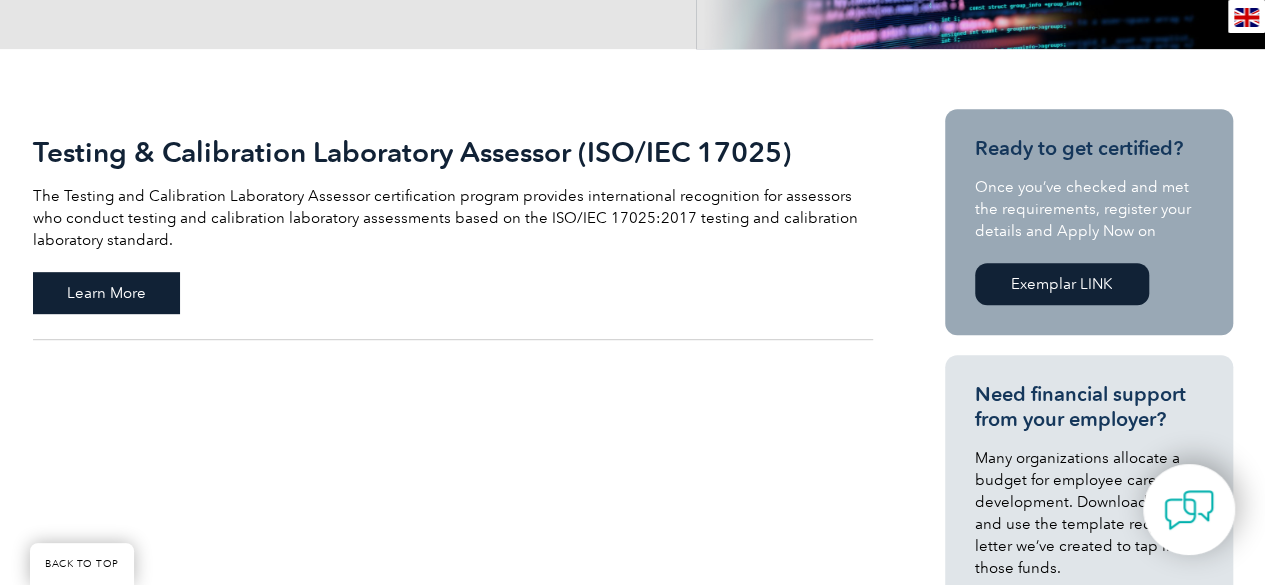 click on "Learn More" at bounding box center (106, 293) 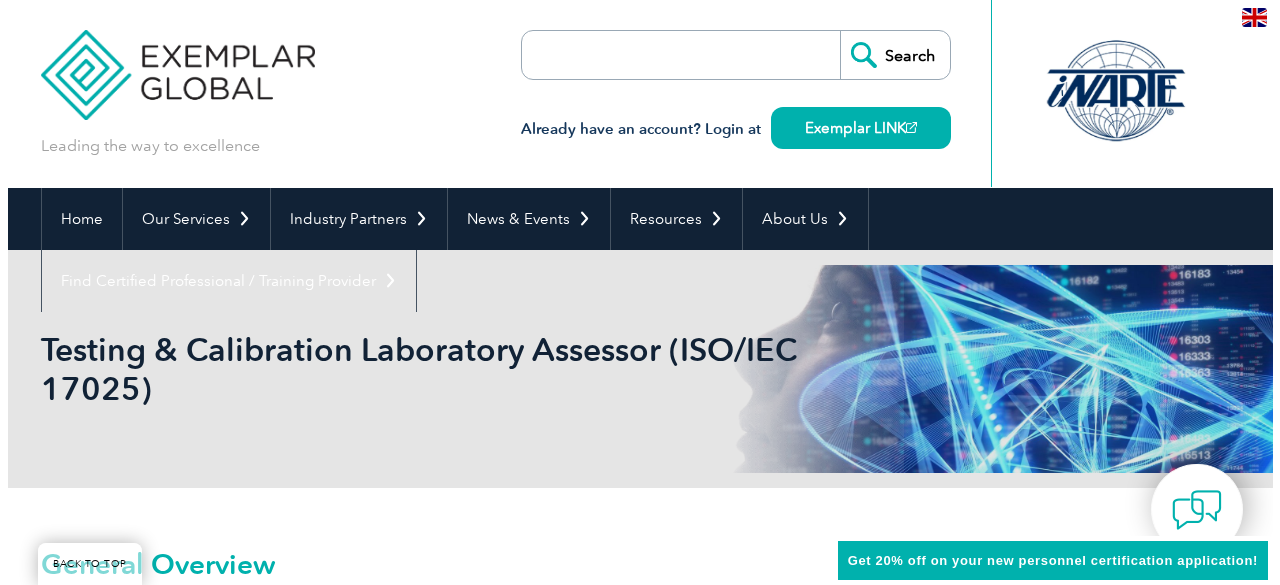 scroll, scrollTop: 462, scrollLeft: 0, axis: vertical 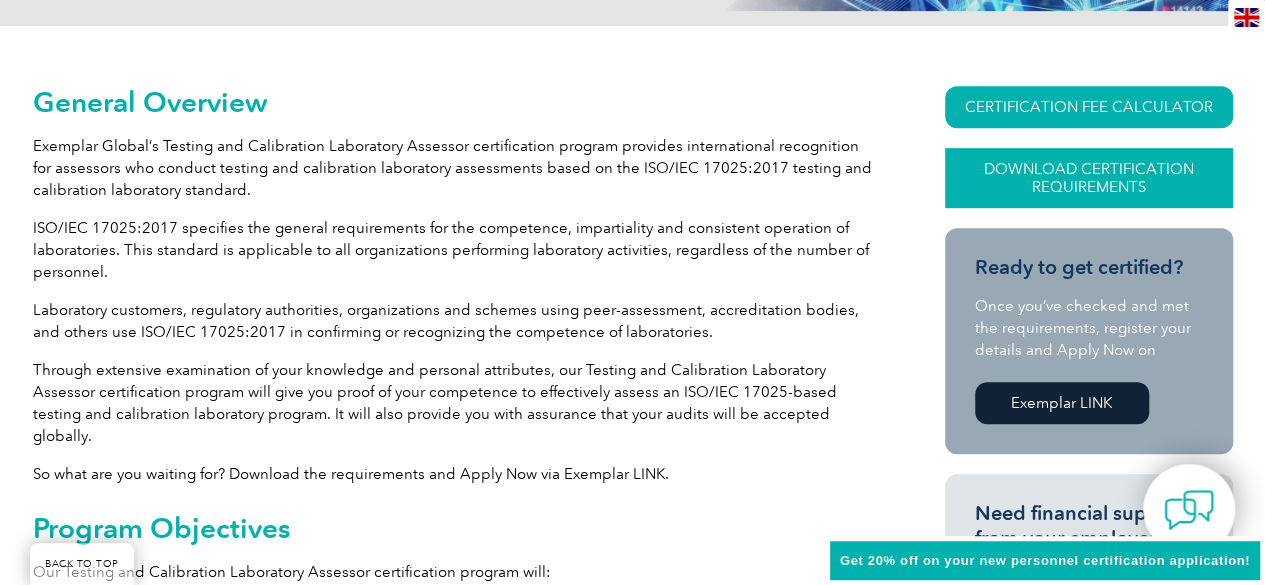 click on "Download Certification Requirements" at bounding box center [1089, 178] 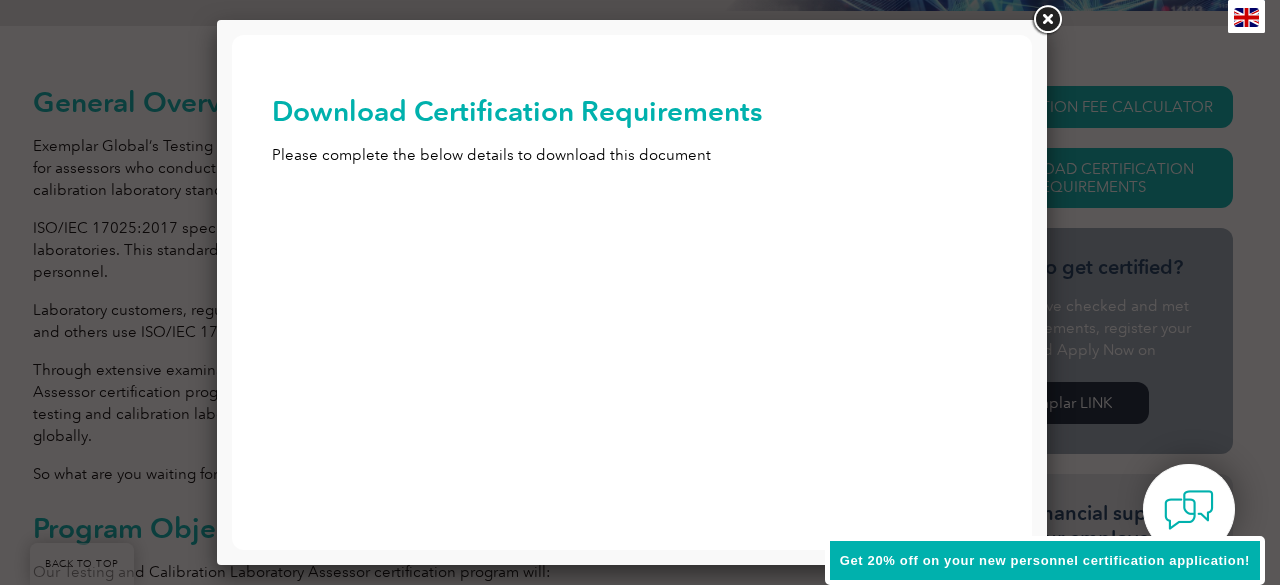 scroll, scrollTop: 0, scrollLeft: 0, axis: both 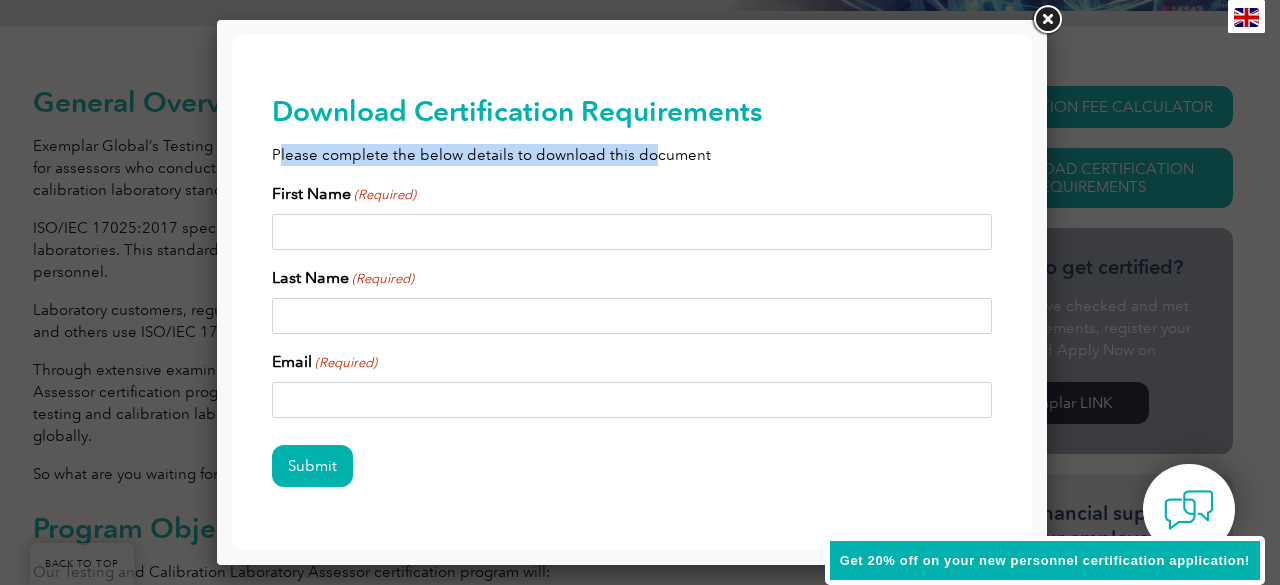 drag, startPoint x: 280, startPoint y: 161, endPoint x: 650, endPoint y: 159, distance: 370.0054 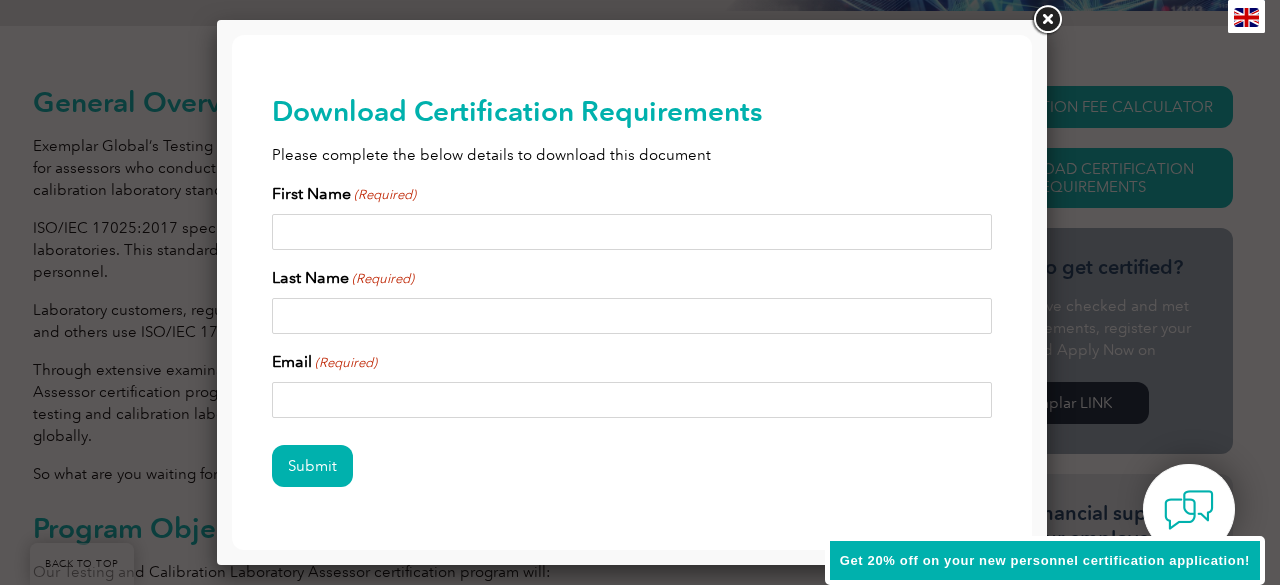 click on "Please complete the below details to download this document" at bounding box center (632, 155) 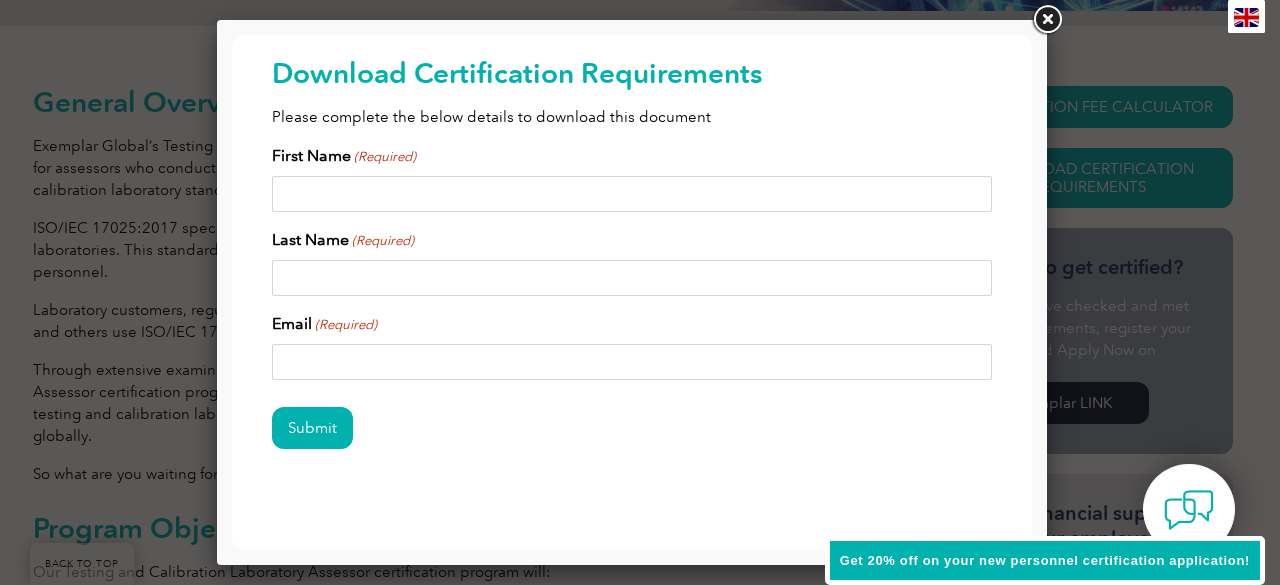 scroll, scrollTop: 58, scrollLeft: 0, axis: vertical 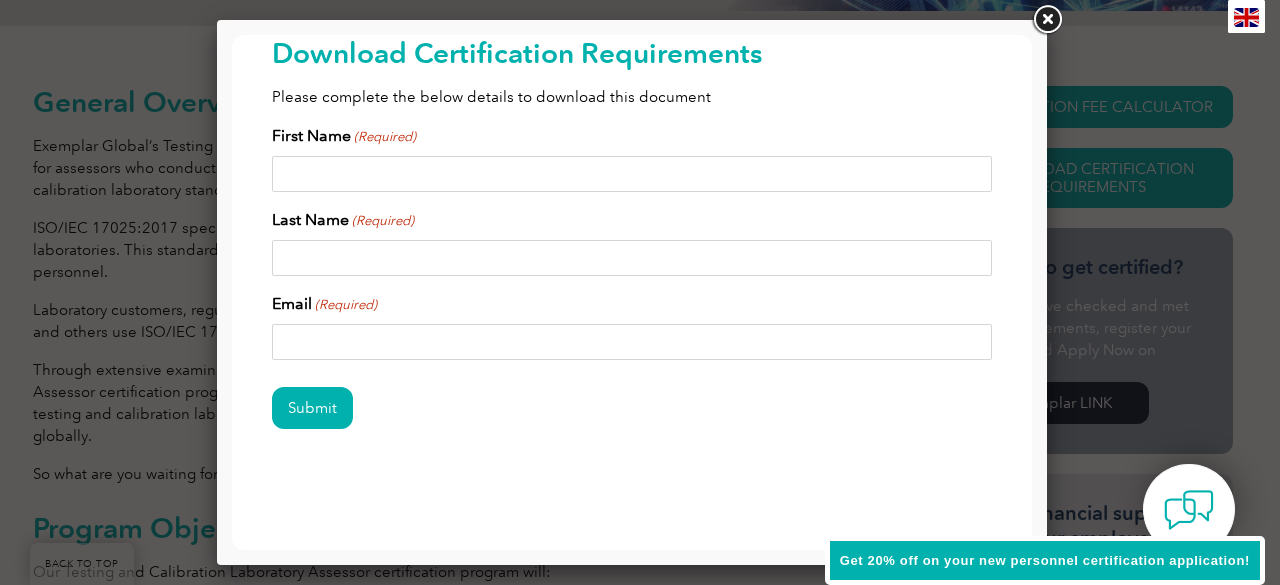 click on "First Name (Required)" at bounding box center [632, 174] 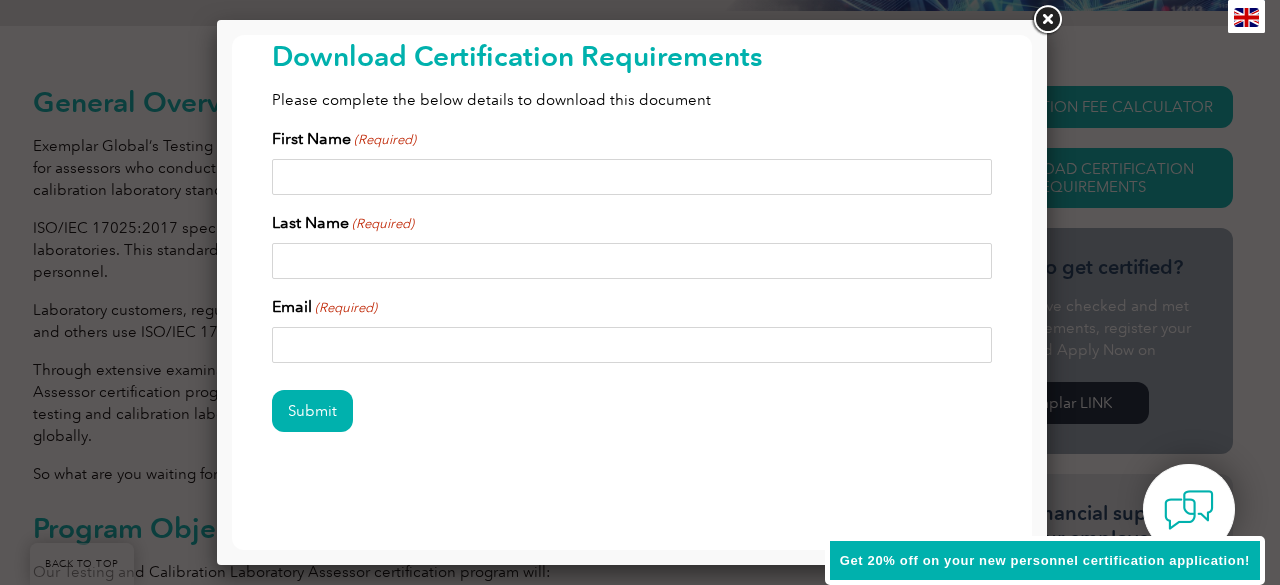 scroll, scrollTop: 58, scrollLeft: 0, axis: vertical 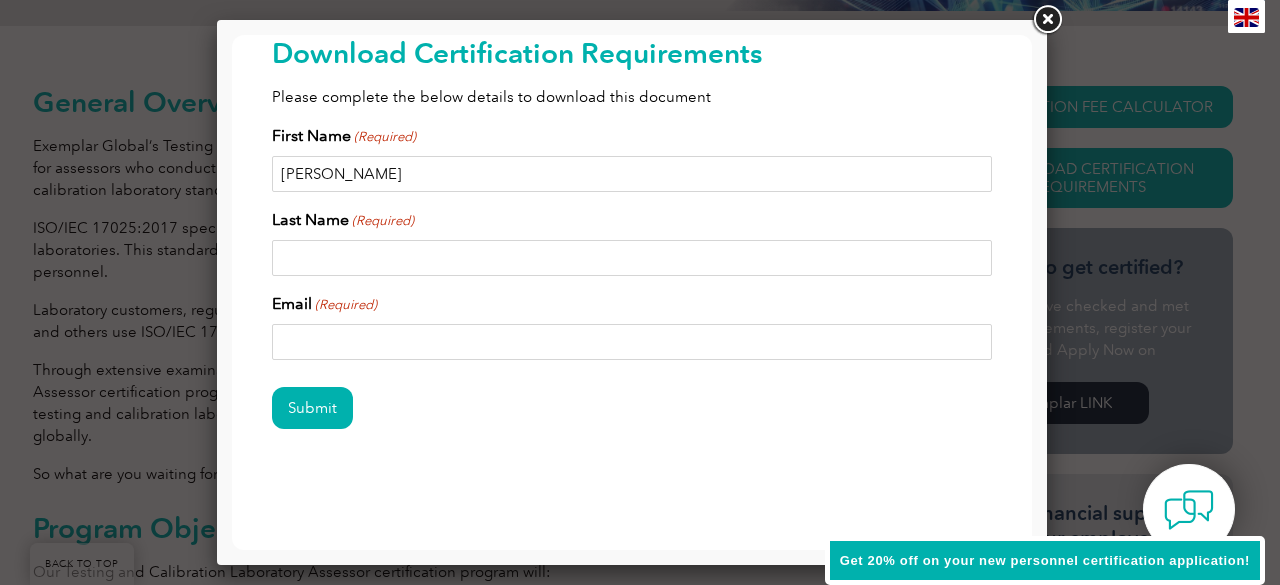 type on "RAVIRAJ" 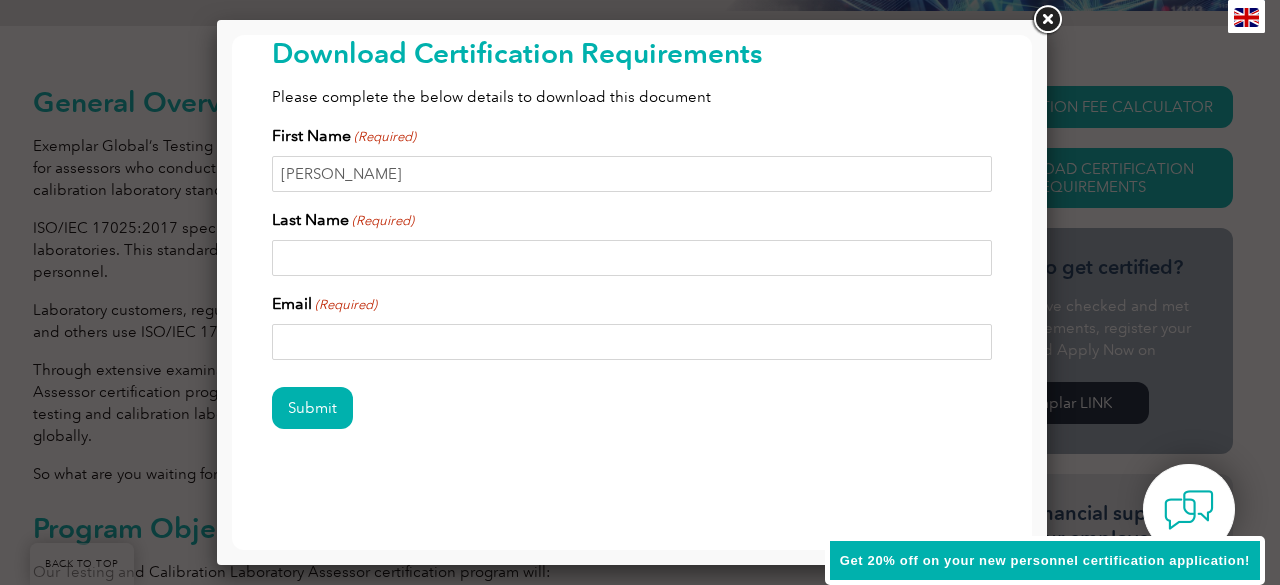 click on "Last Name (Required)" at bounding box center [632, 258] 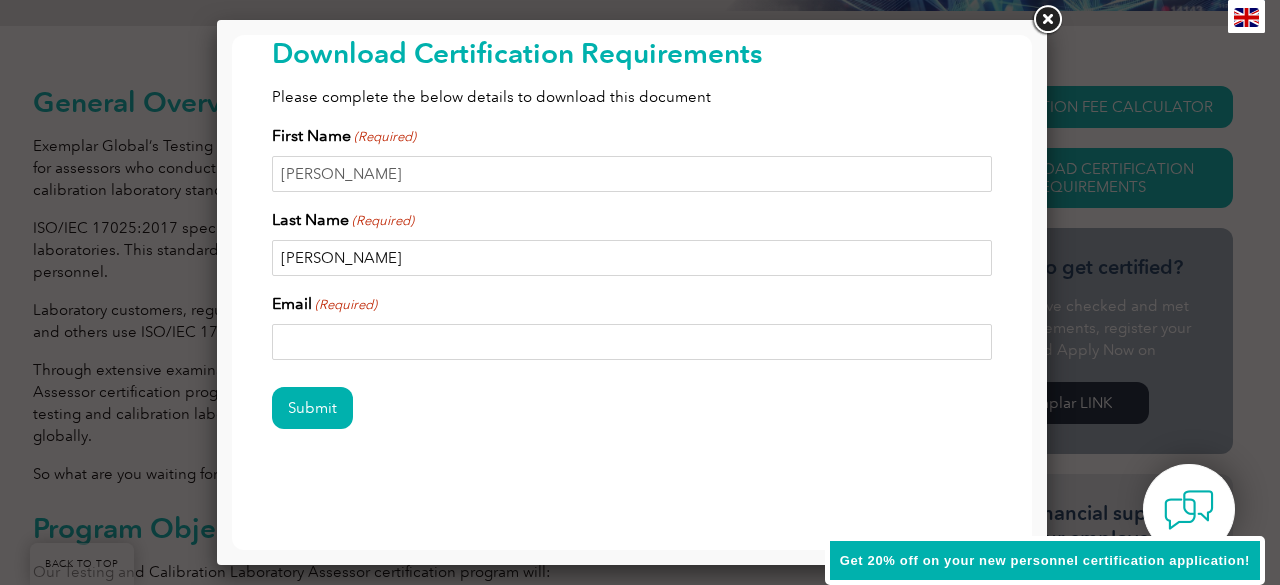 type on "PADOL" 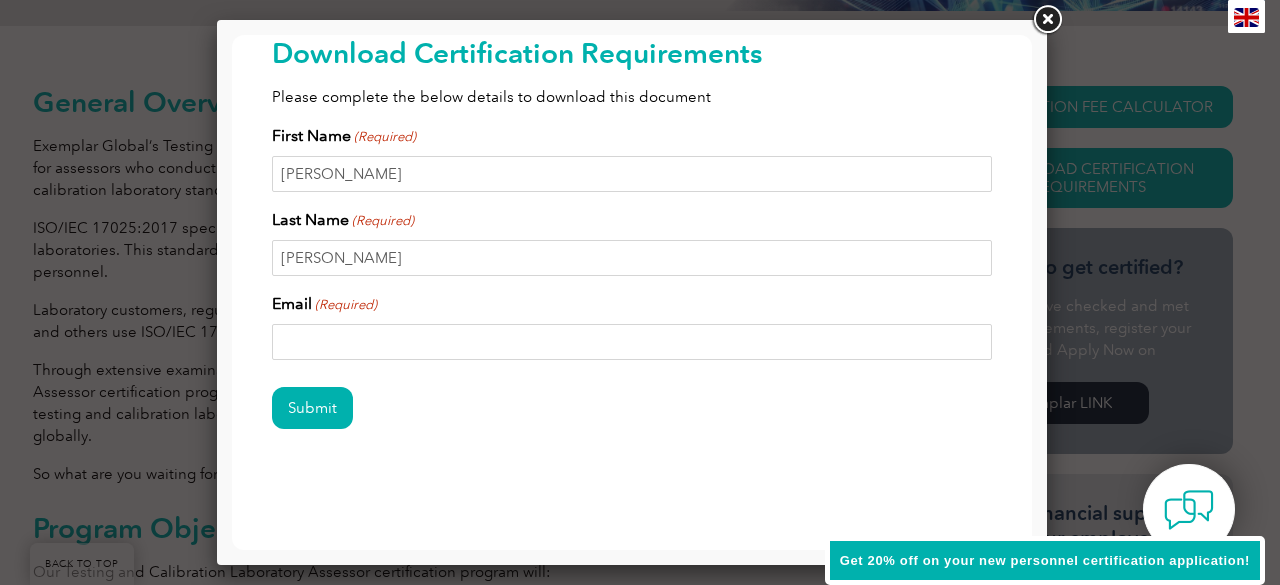click on "Email (Required)" at bounding box center (632, 342) 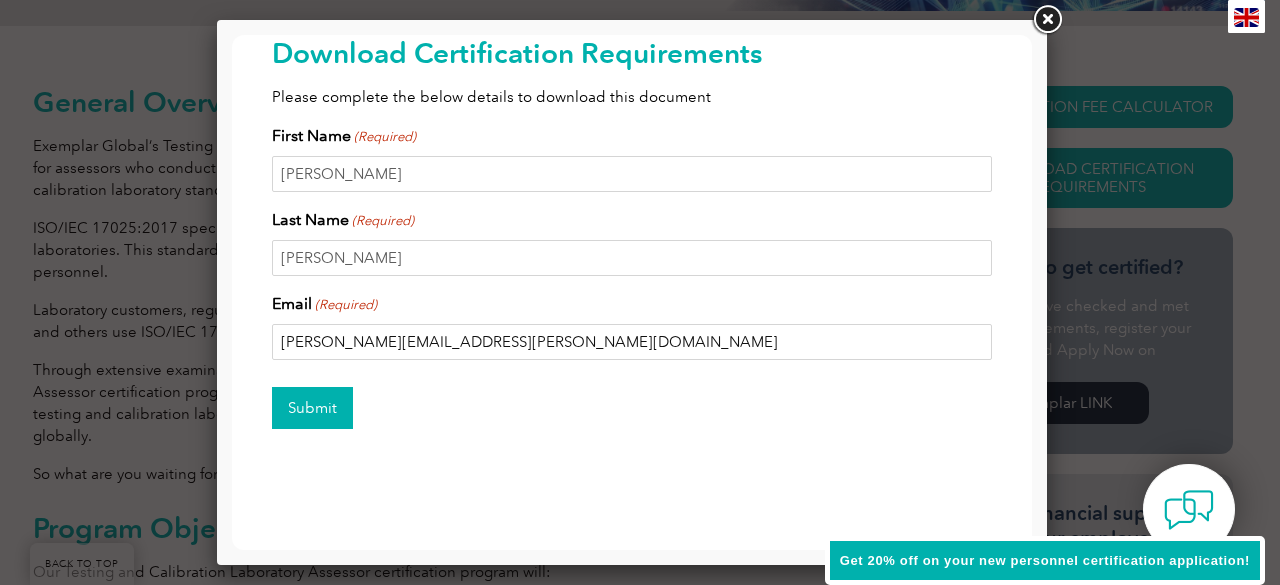 type on "raviraj.padol@dekra.com" 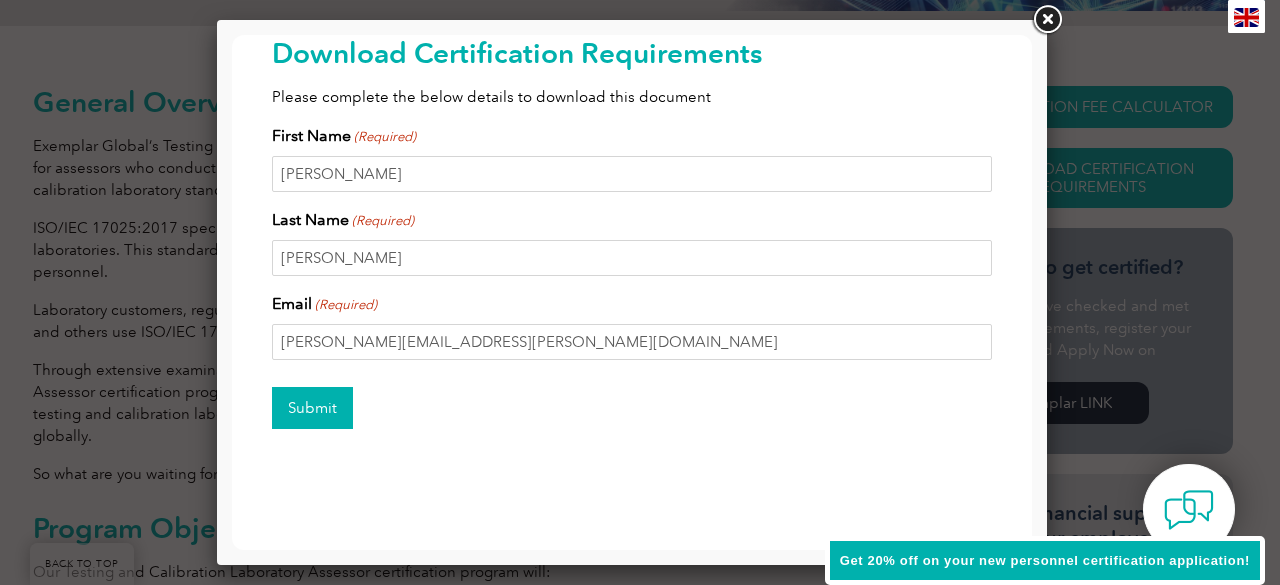 click on "Submit" at bounding box center [312, 408] 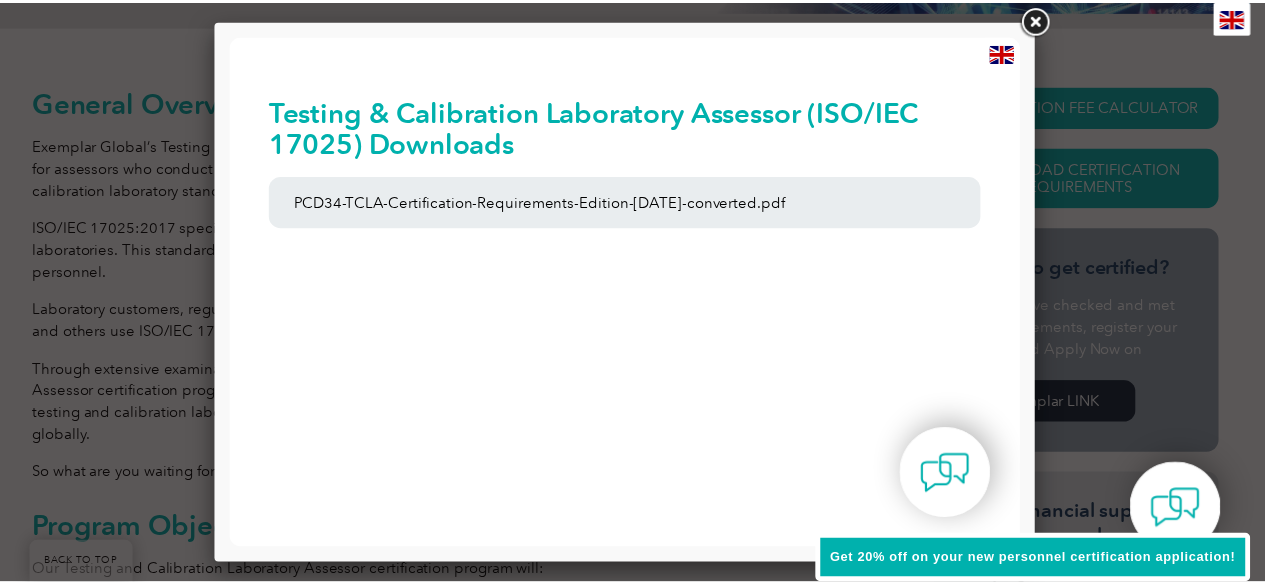 scroll, scrollTop: 0, scrollLeft: 0, axis: both 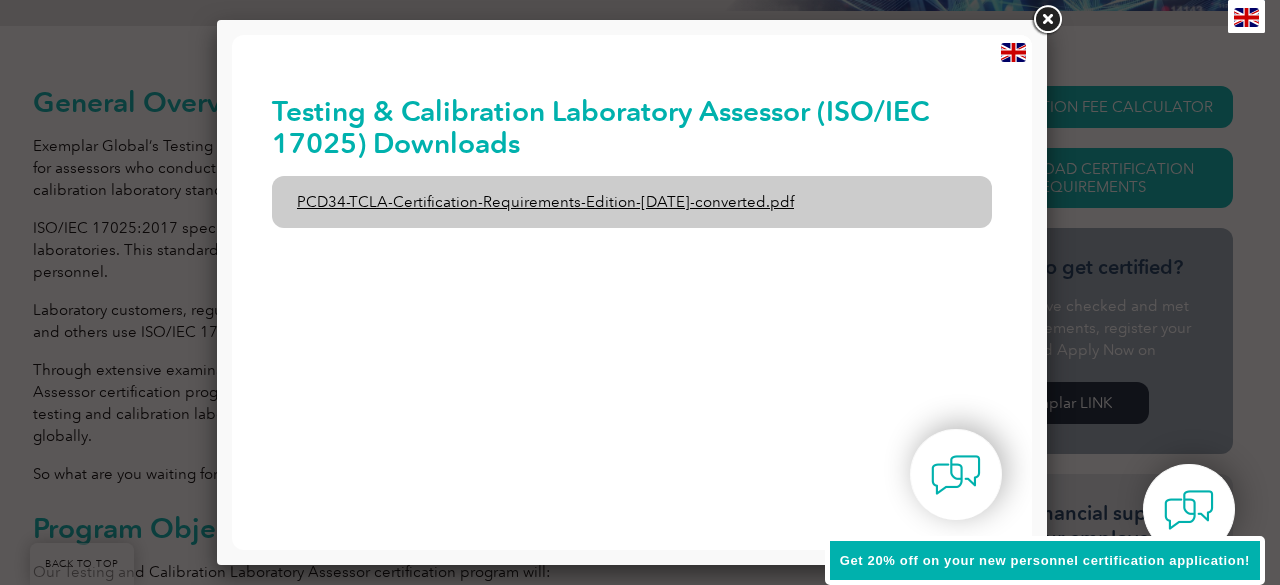 click on "PCD34-TCLA-Certification-Requirements-Edition-1-June-2020-converted.pdf" at bounding box center (632, 202) 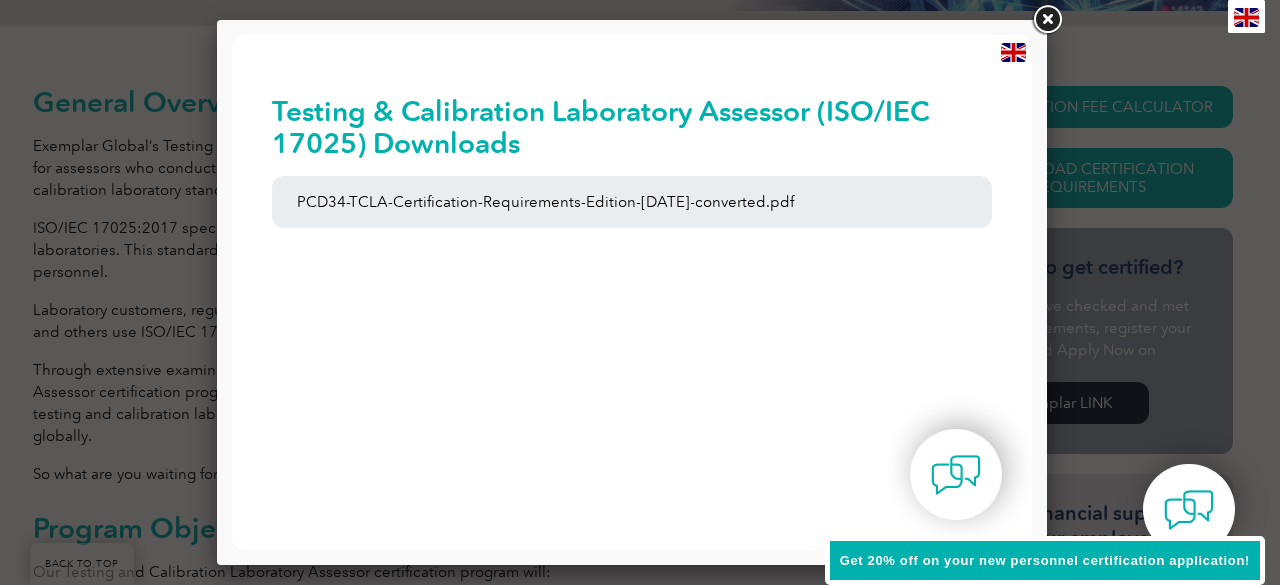 click at bounding box center (1047, 20) 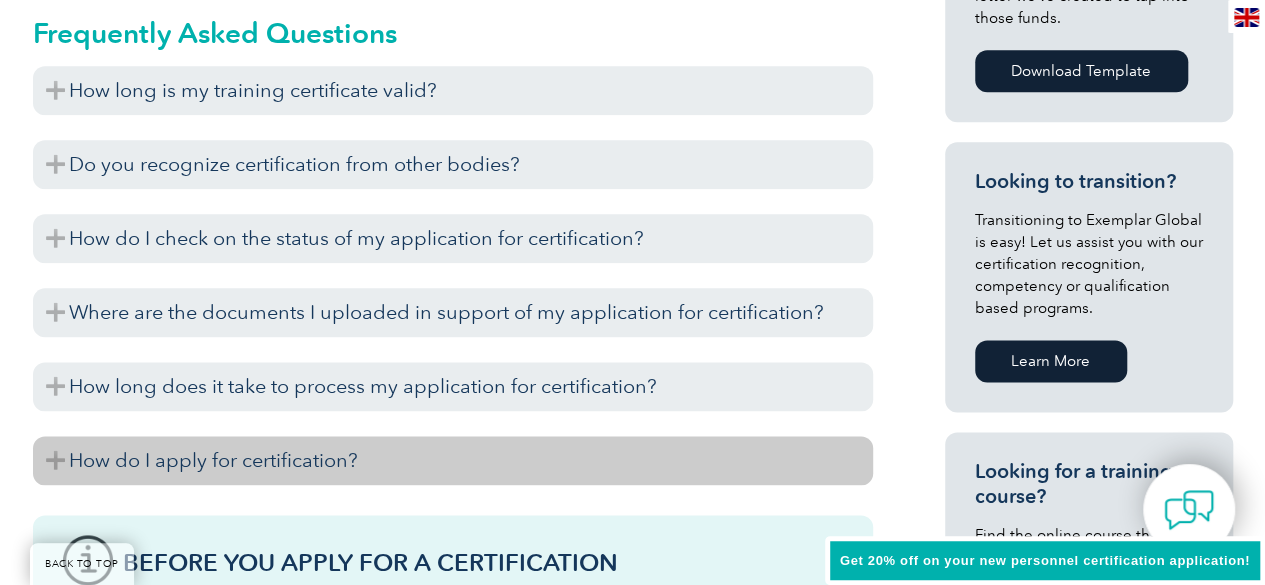 scroll, scrollTop: 1162, scrollLeft: 0, axis: vertical 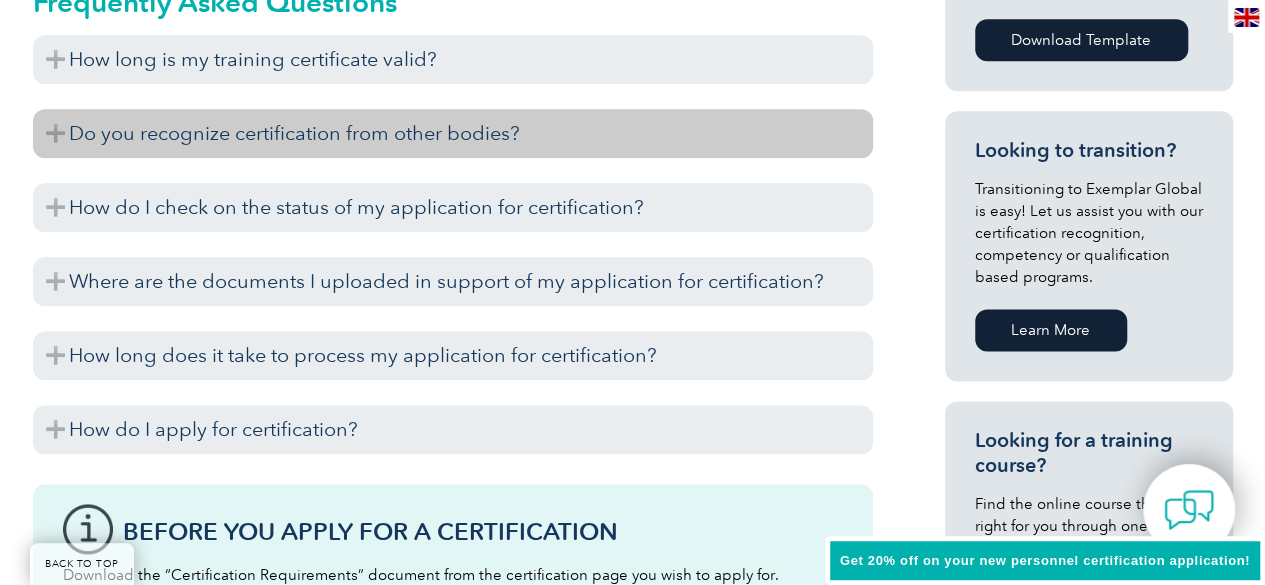click on "Do you recognize certification from other bodies?" at bounding box center [453, 133] 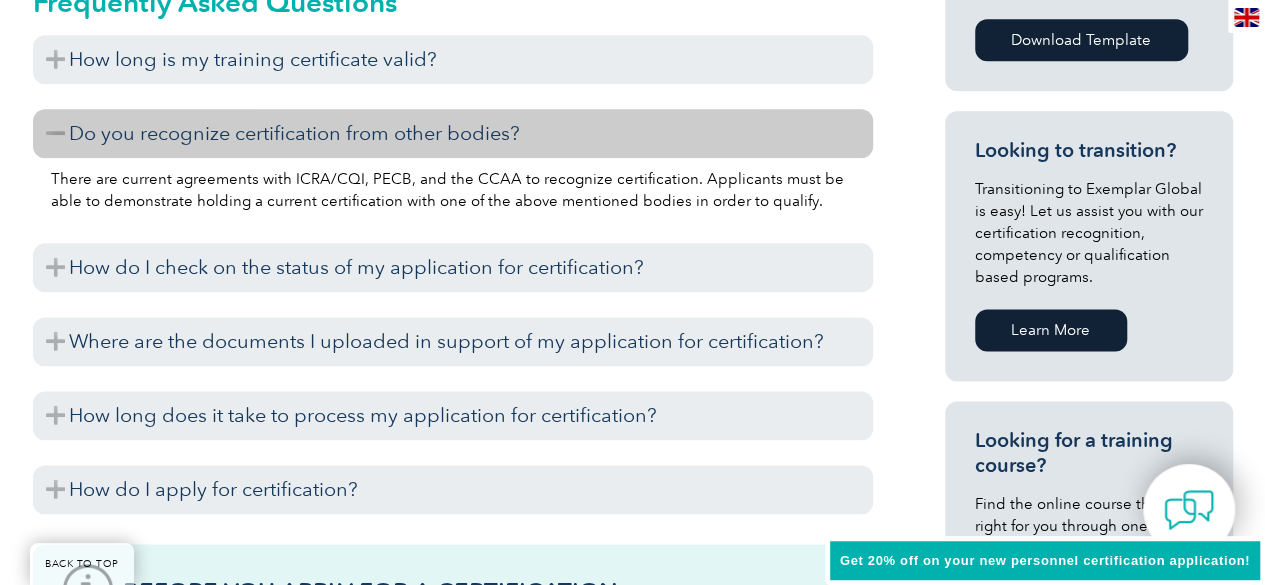 click on "Do you recognize certification from other bodies?" at bounding box center (453, 133) 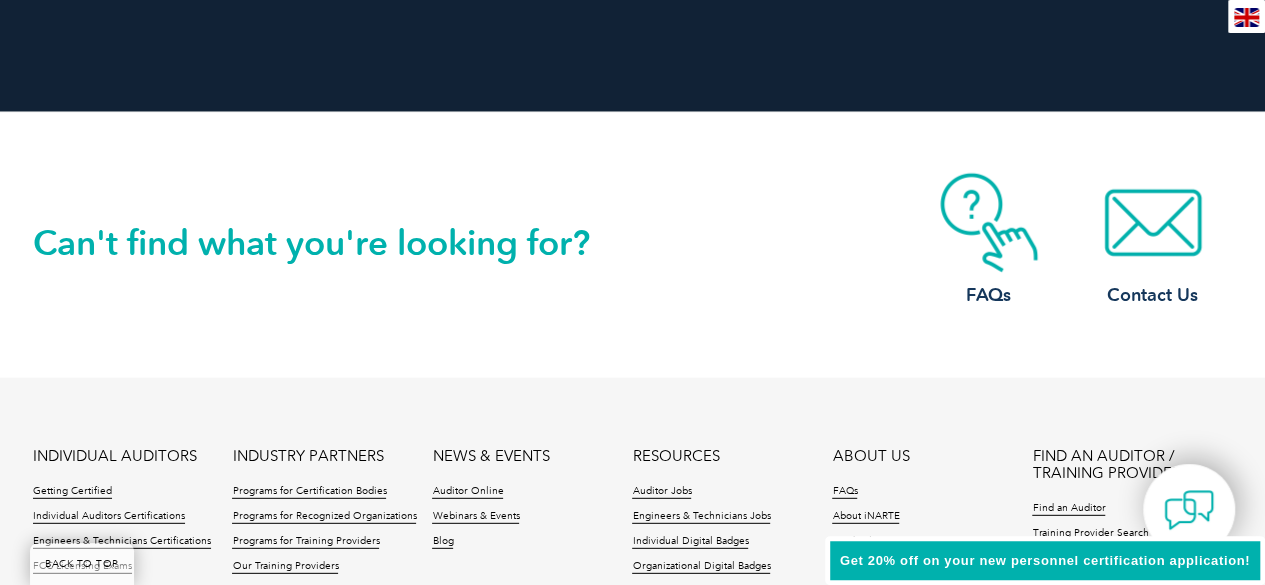 scroll, scrollTop: 2662, scrollLeft: 0, axis: vertical 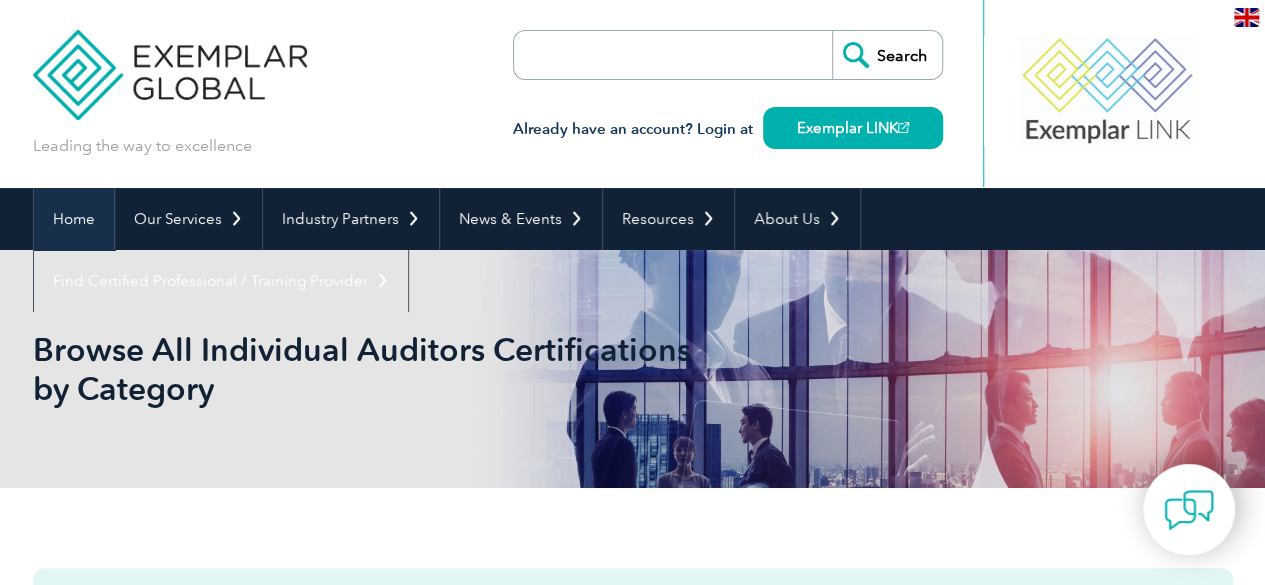 click on "Home" at bounding box center (74, 219) 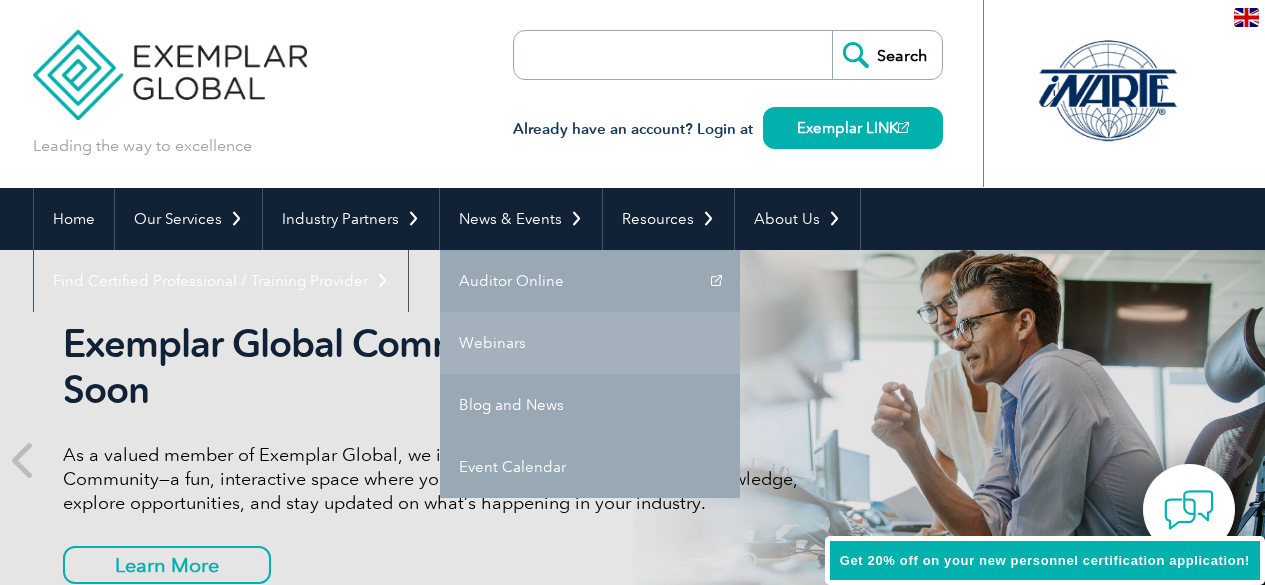 scroll, scrollTop: 0, scrollLeft: 0, axis: both 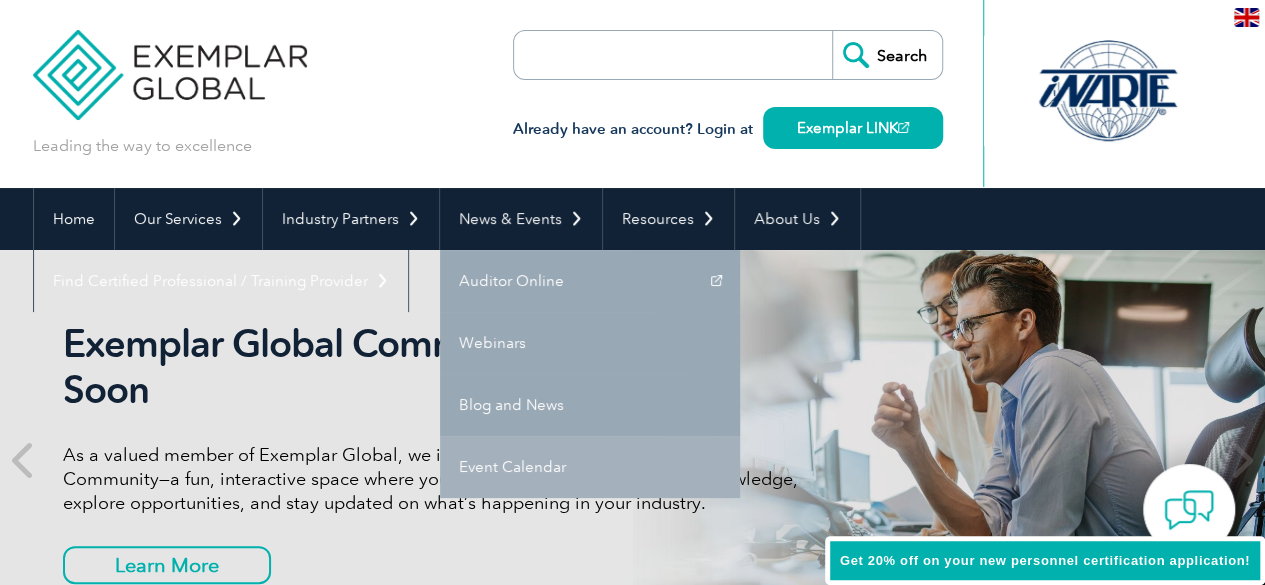 click on "Event Calendar" at bounding box center [590, 467] 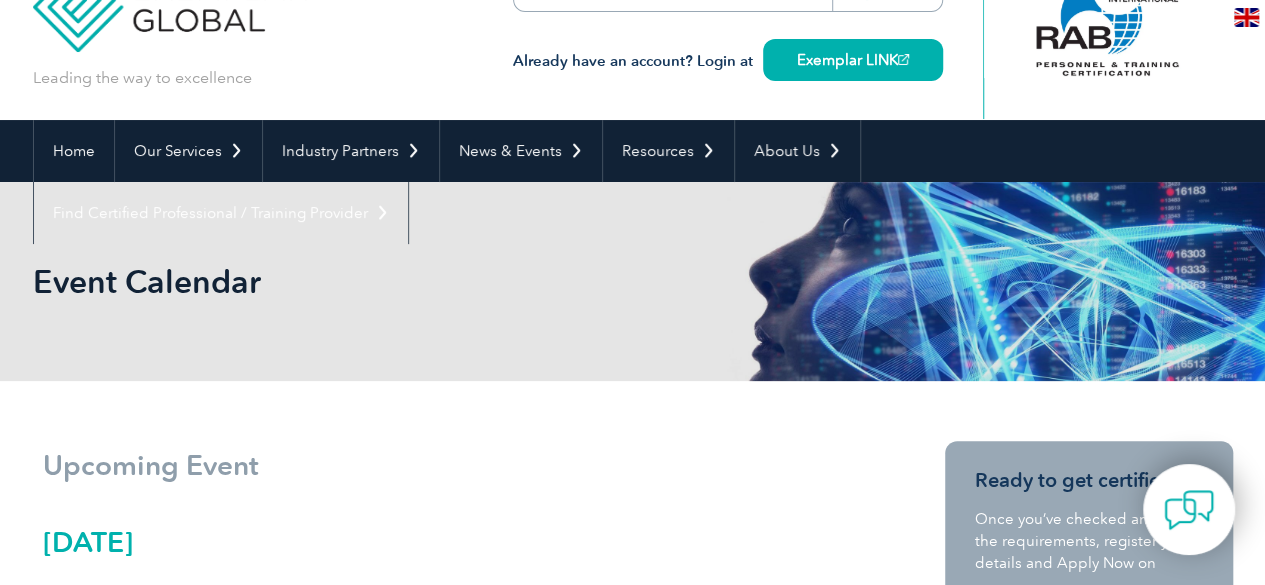 scroll, scrollTop: 0, scrollLeft: 0, axis: both 